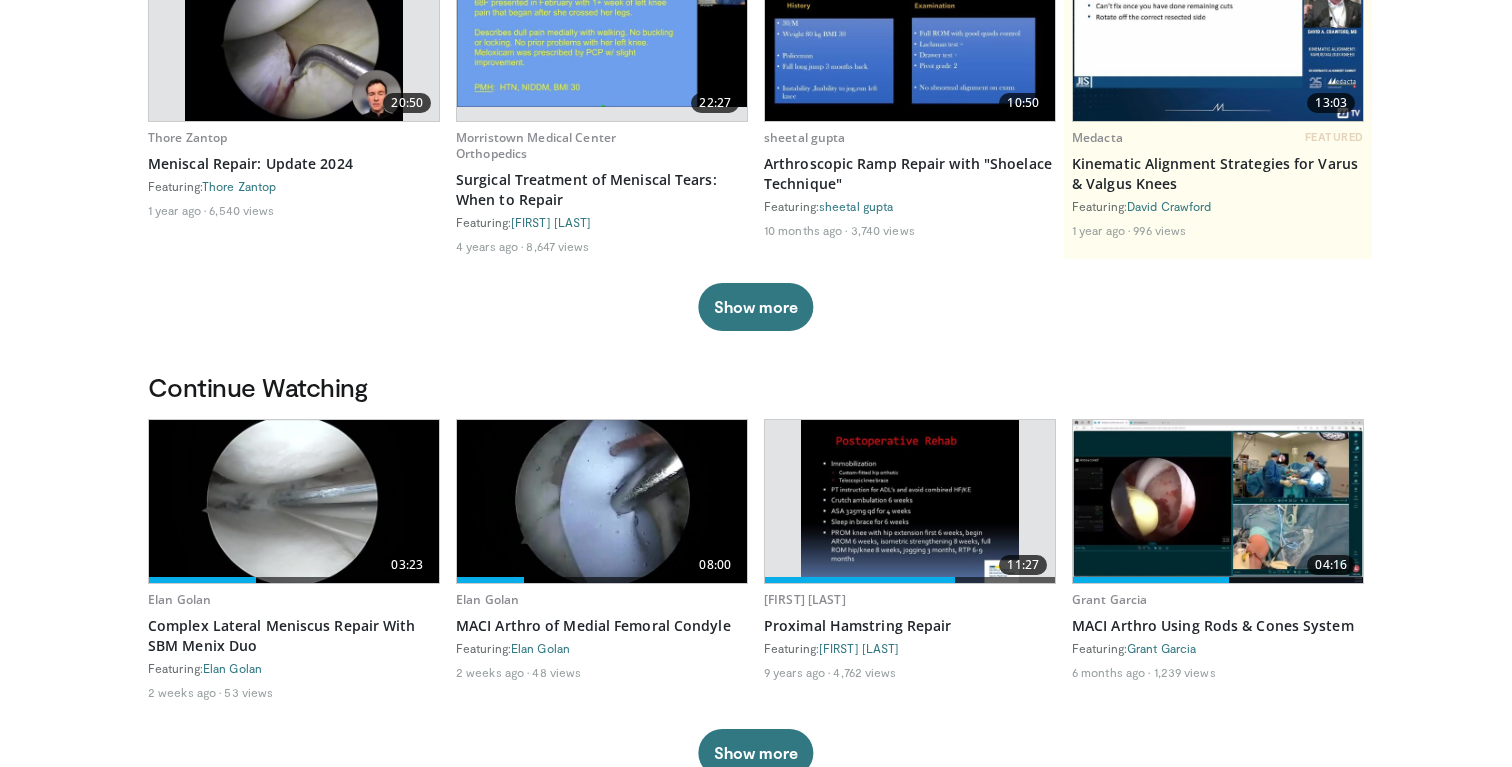 scroll, scrollTop: 427, scrollLeft: 0, axis: vertical 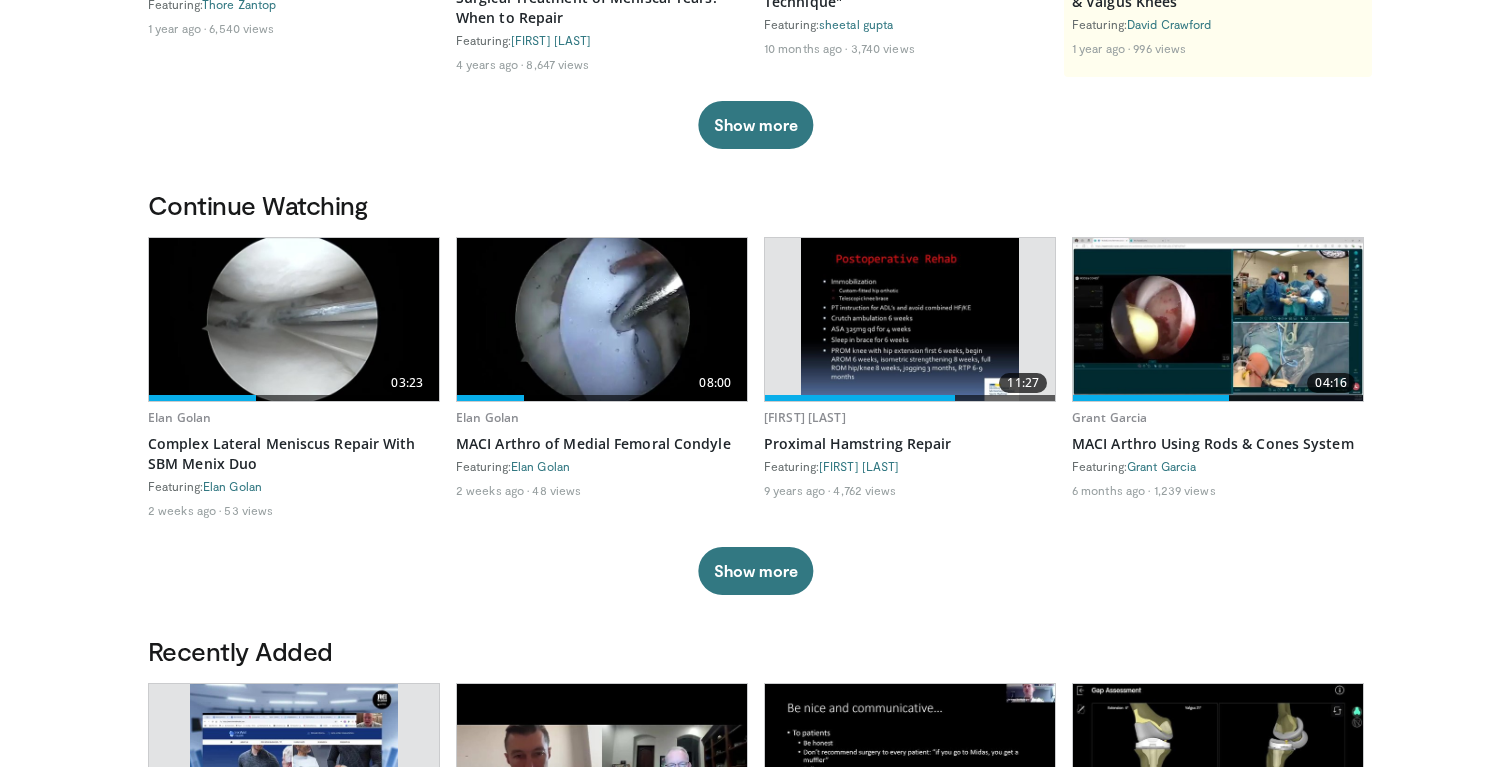 click at bounding box center [602, 319] 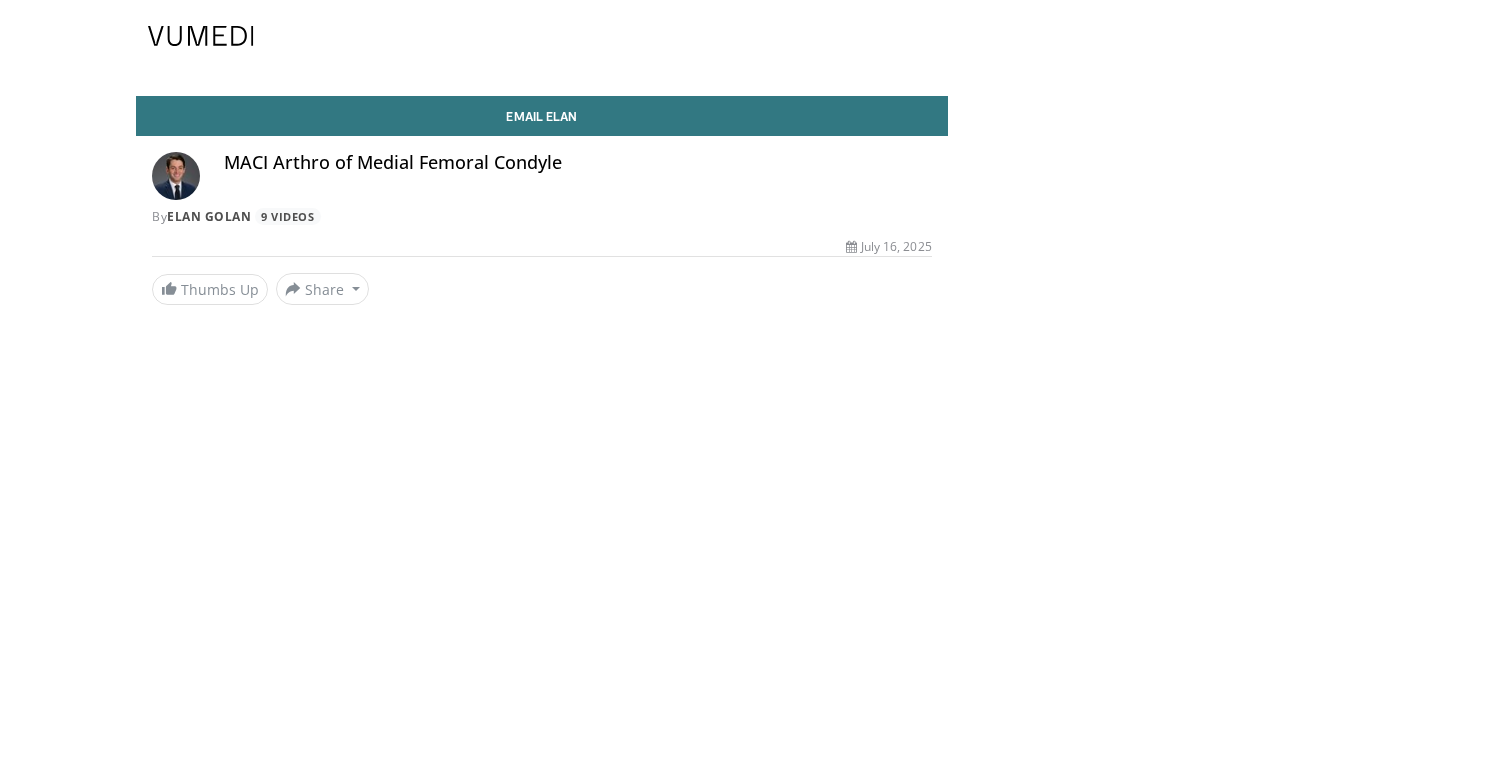 scroll, scrollTop: 0, scrollLeft: 0, axis: both 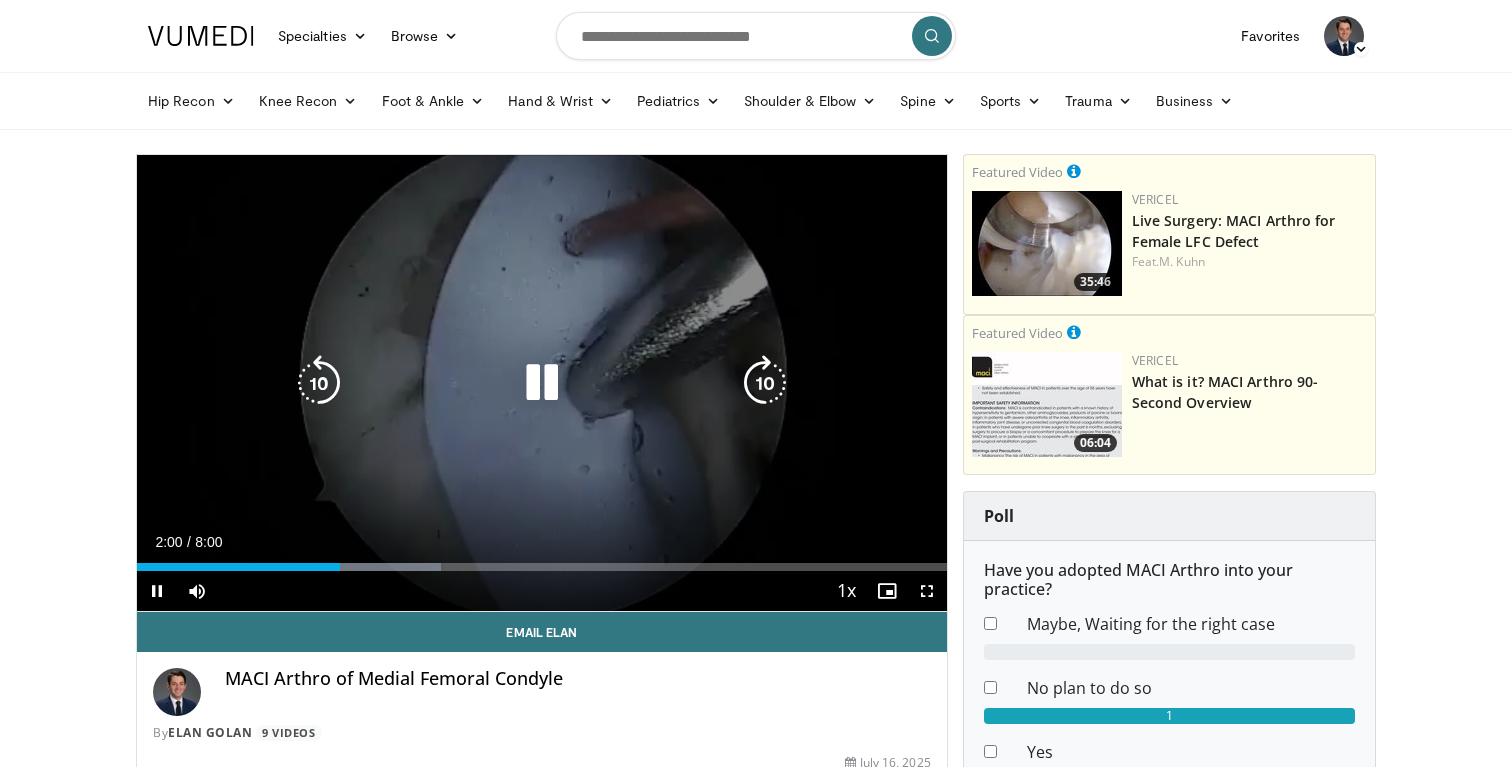 click at bounding box center [542, 383] 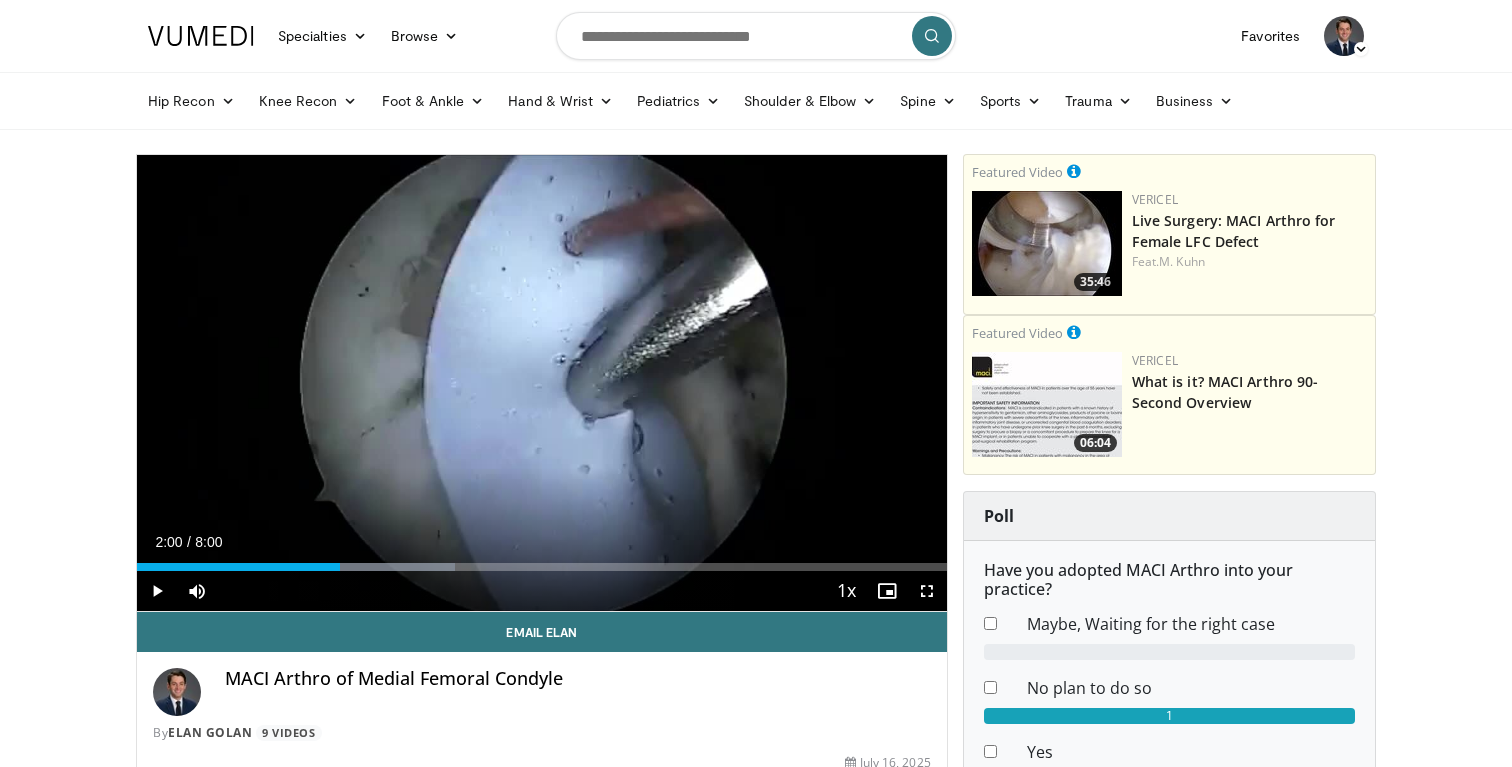 click at bounding box center (1047, 243) 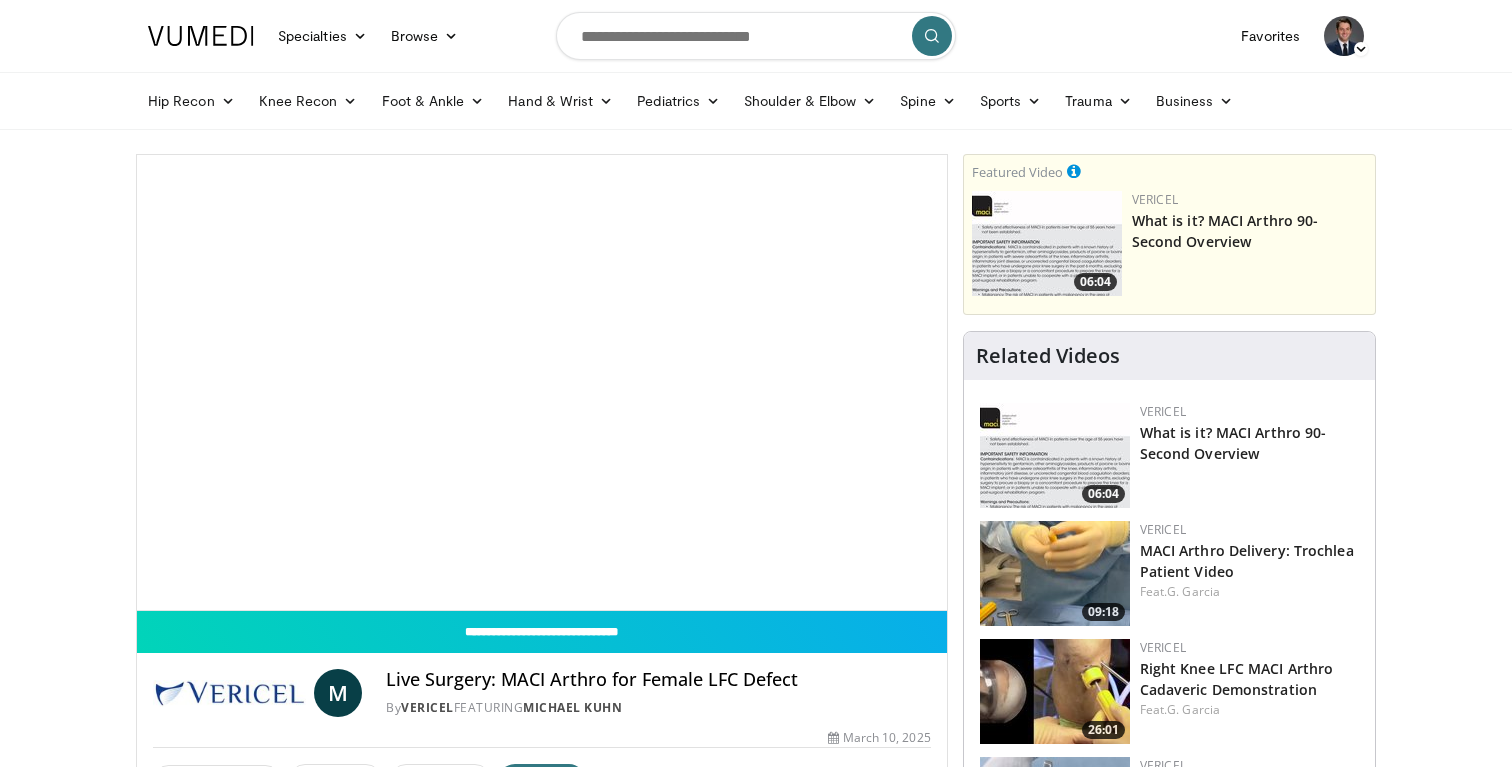 scroll, scrollTop: 0, scrollLeft: 0, axis: both 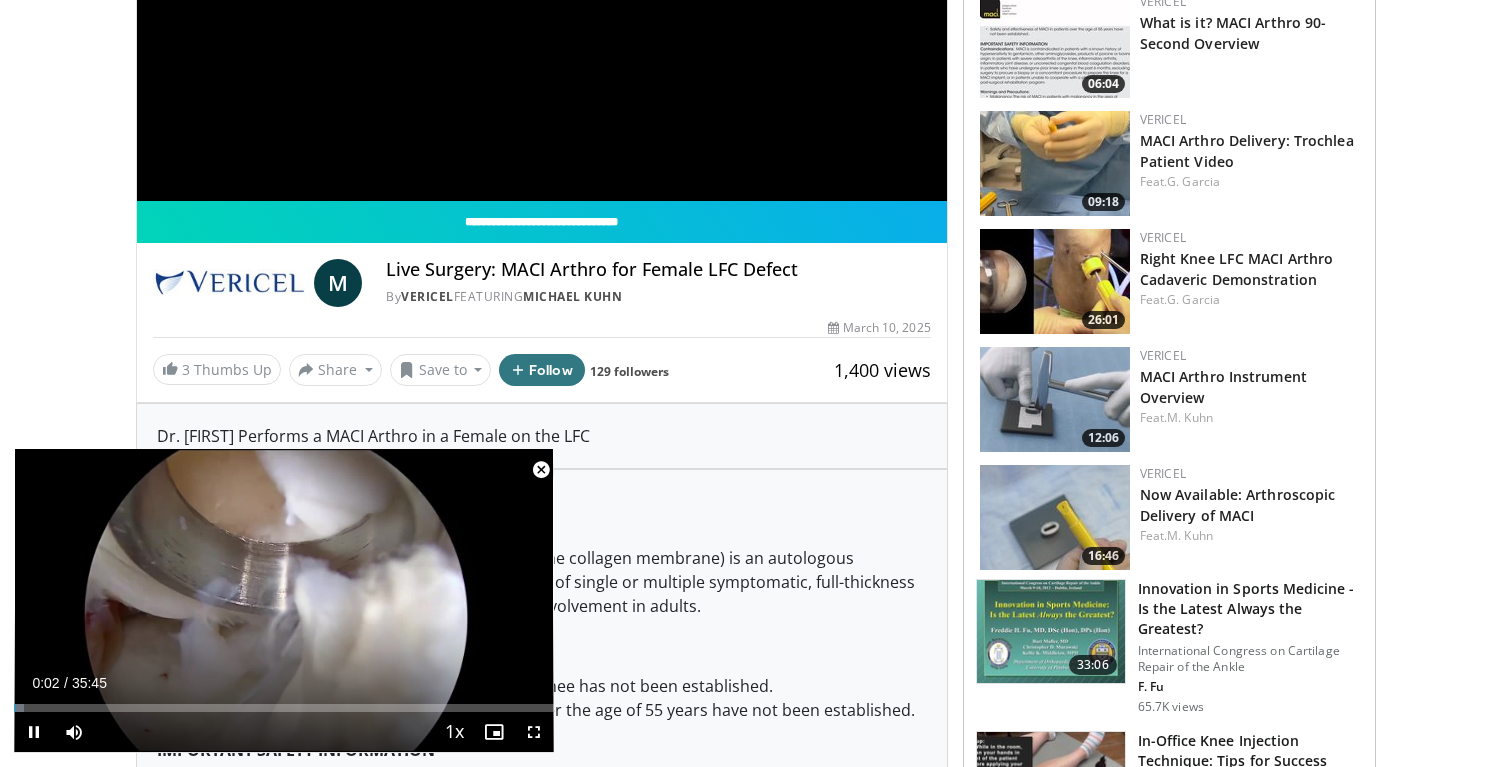 click at bounding box center (541, 470) 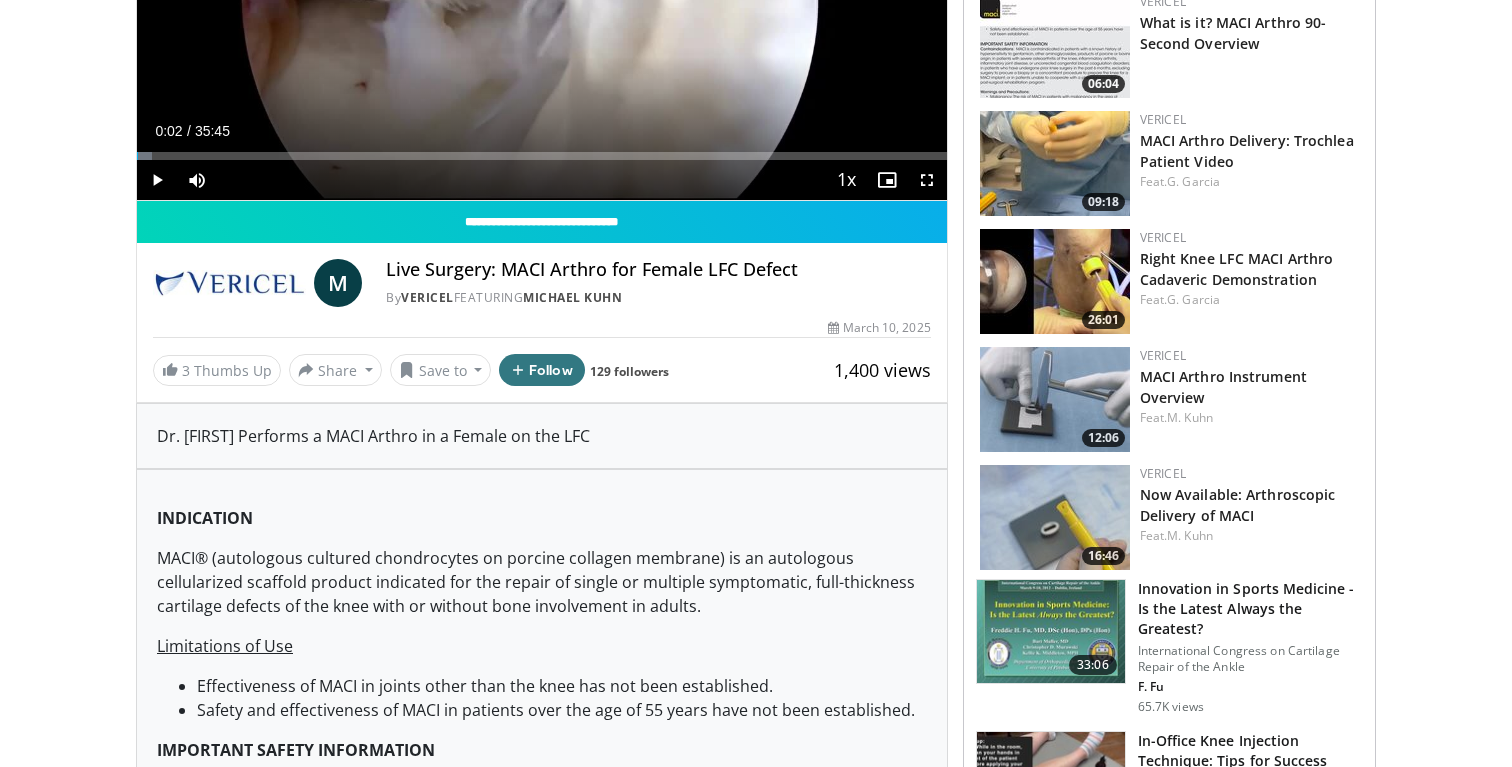 scroll, scrollTop: 0, scrollLeft: 0, axis: both 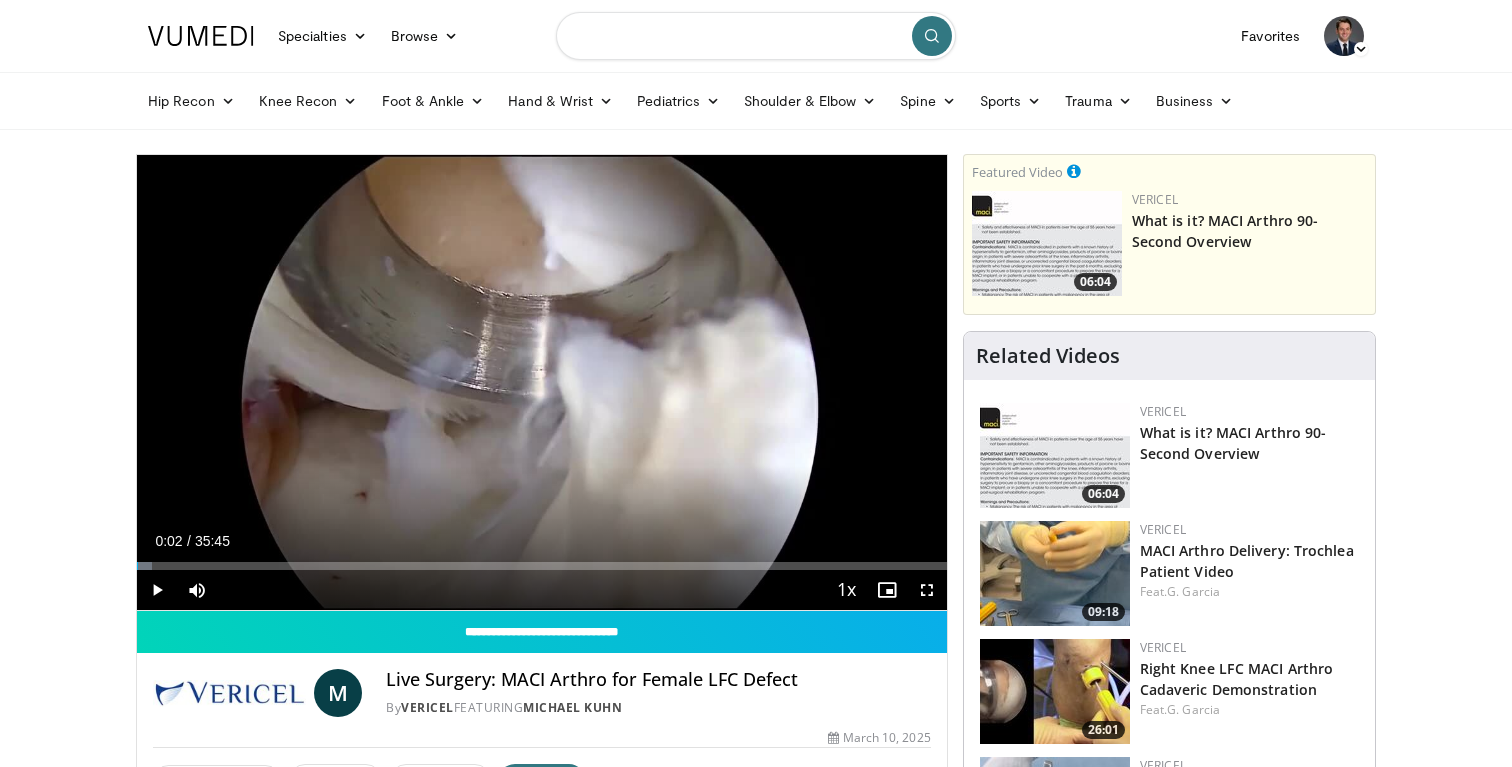 click at bounding box center (756, 36) 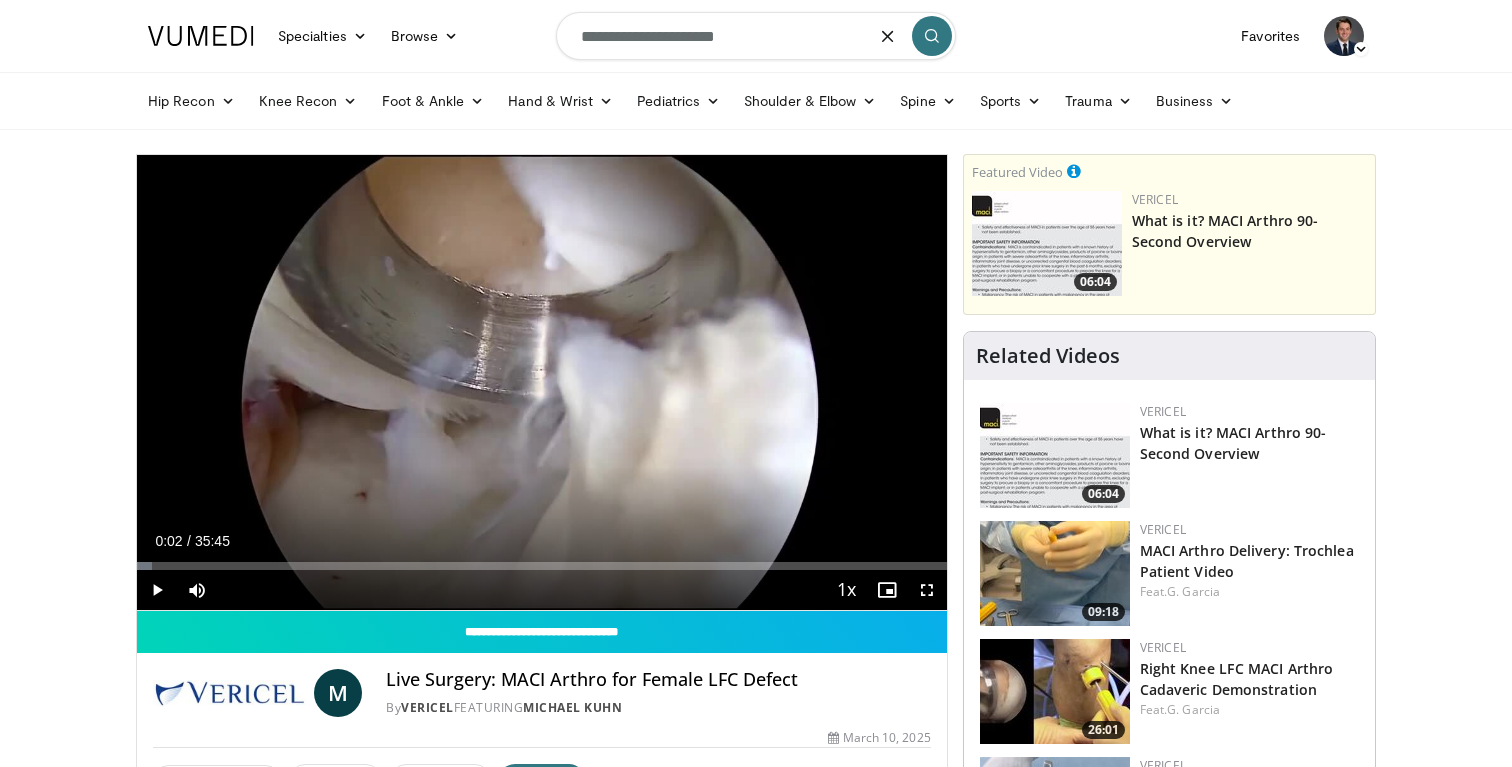 type on "**********" 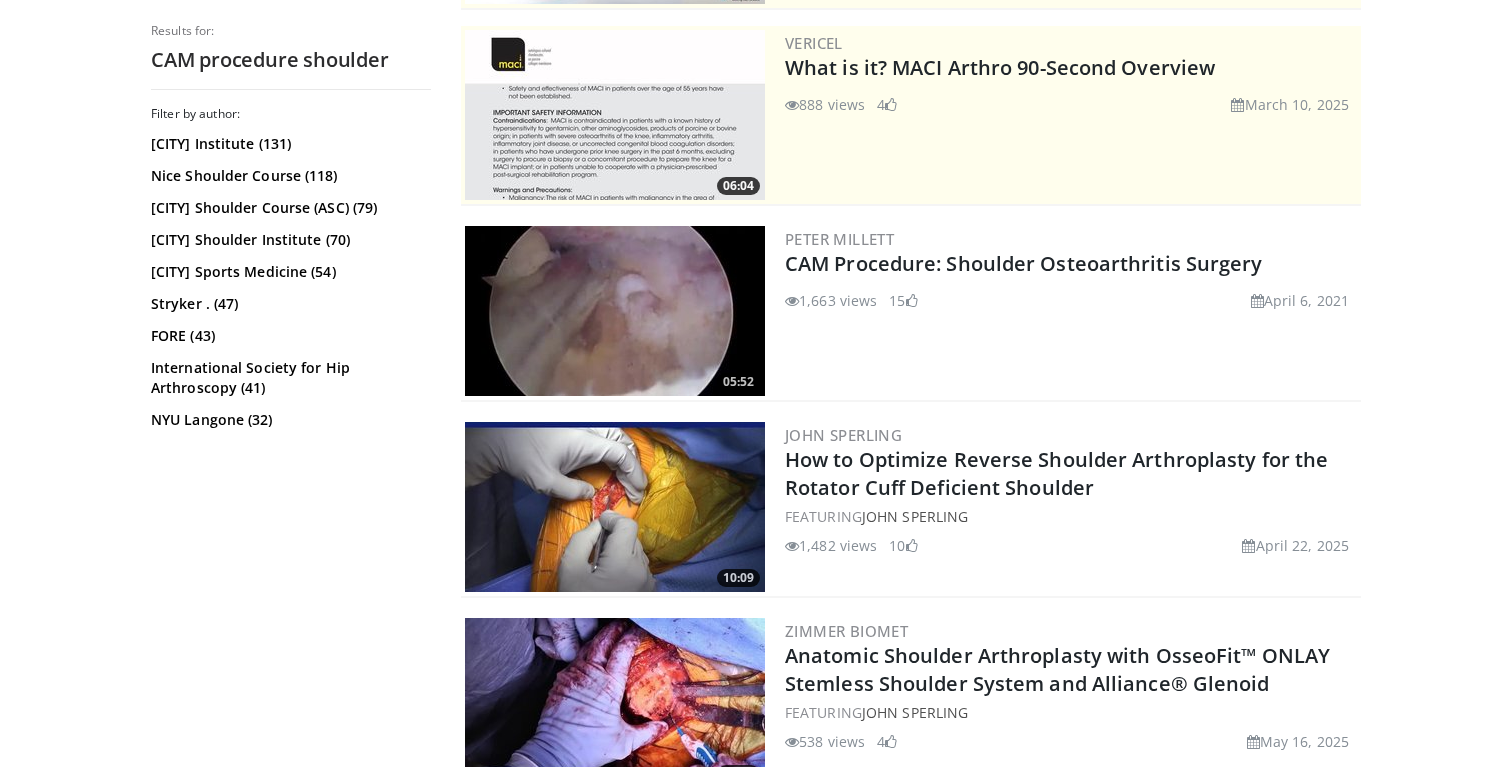 scroll, scrollTop: 400, scrollLeft: 0, axis: vertical 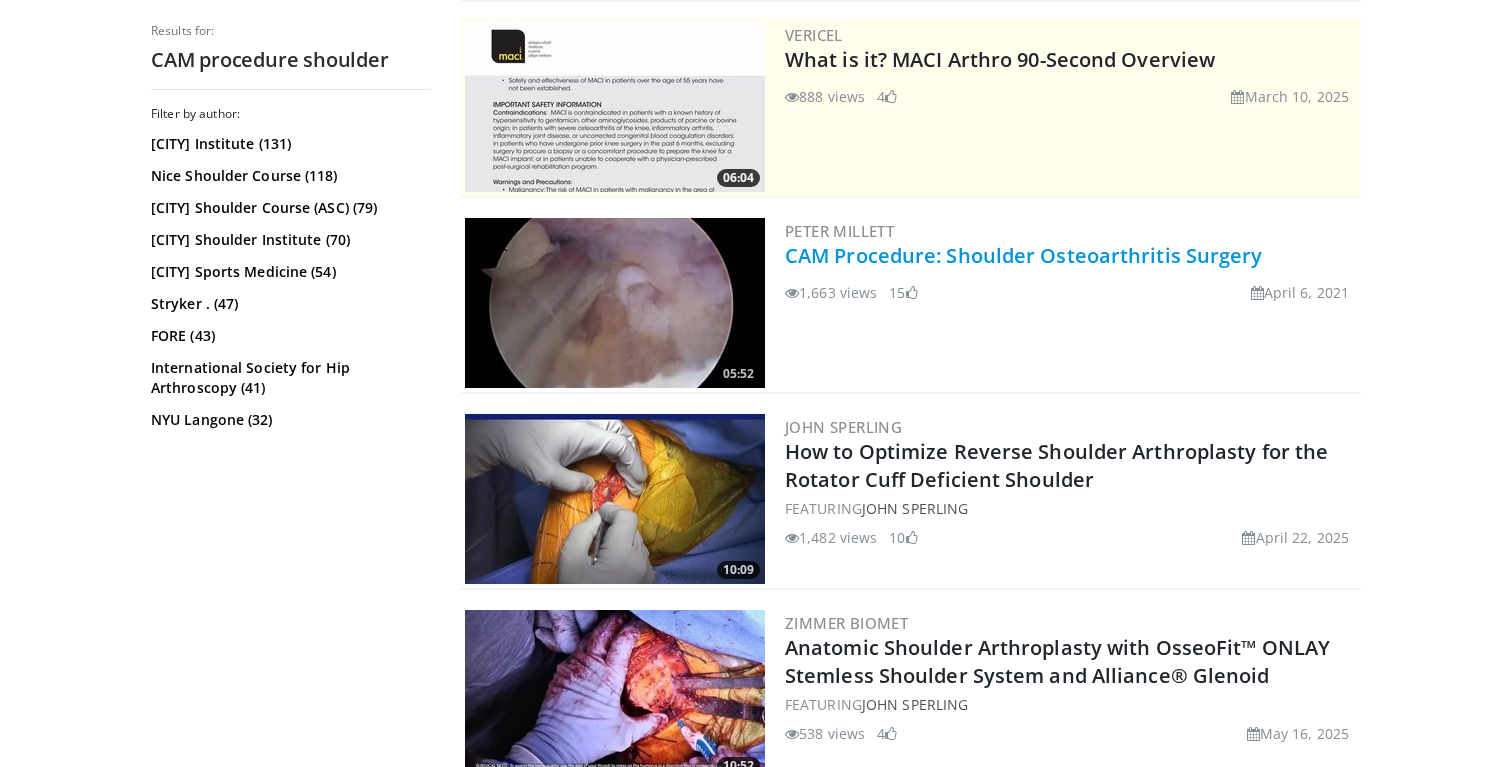 click on "CAM Procedure: Shoulder Osteoarthritis Surgery" at bounding box center (1024, 255) 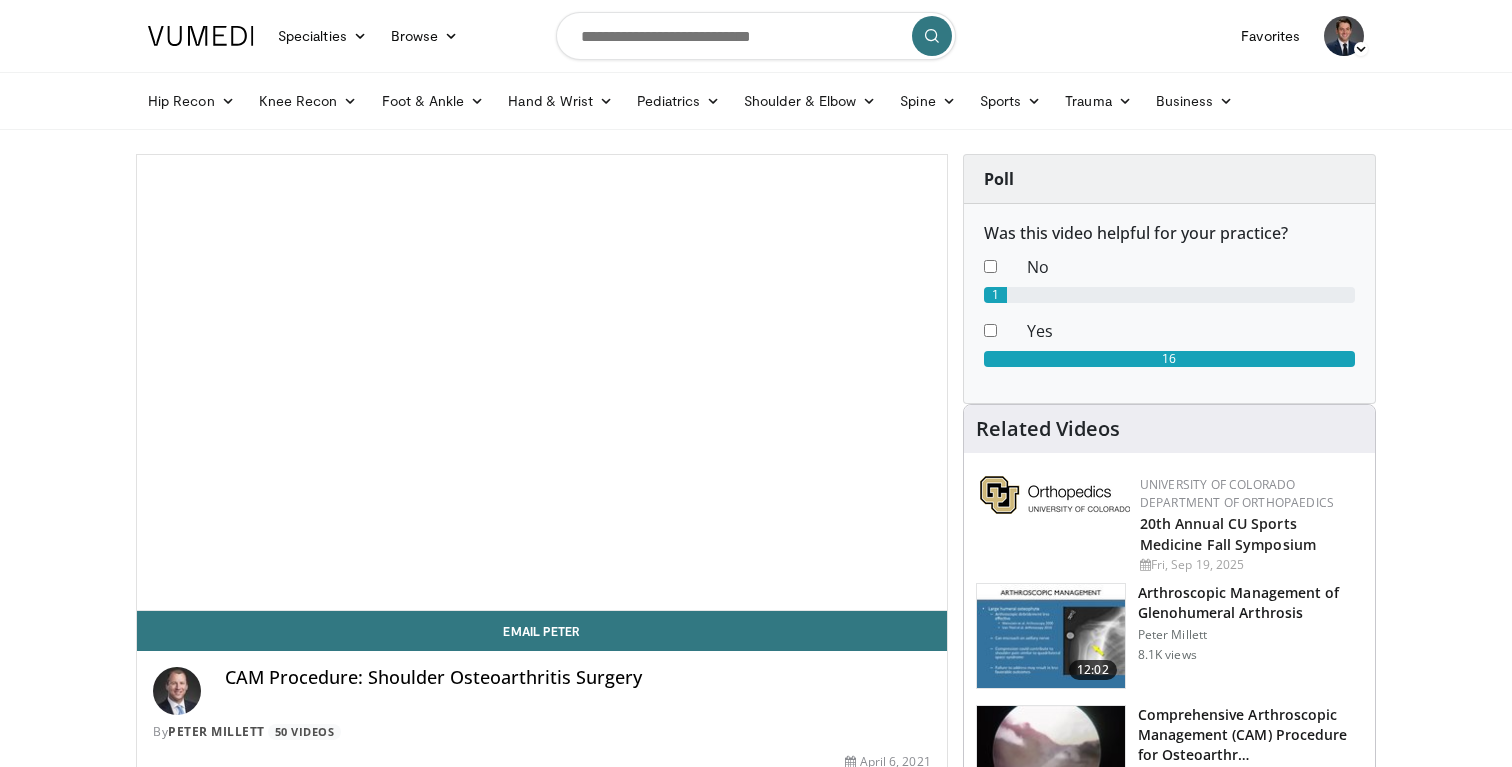 scroll, scrollTop: 0, scrollLeft: 0, axis: both 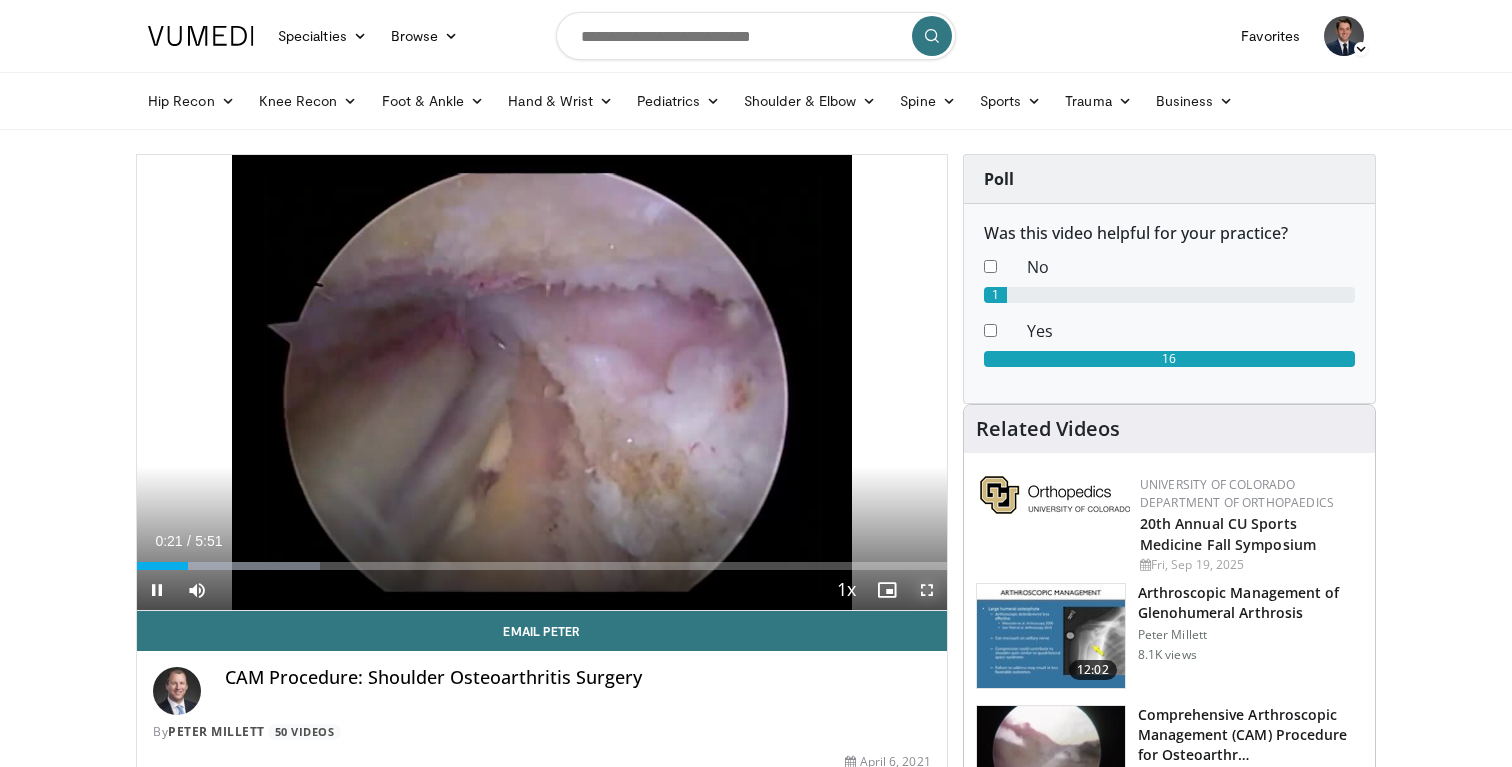 click at bounding box center [927, 590] 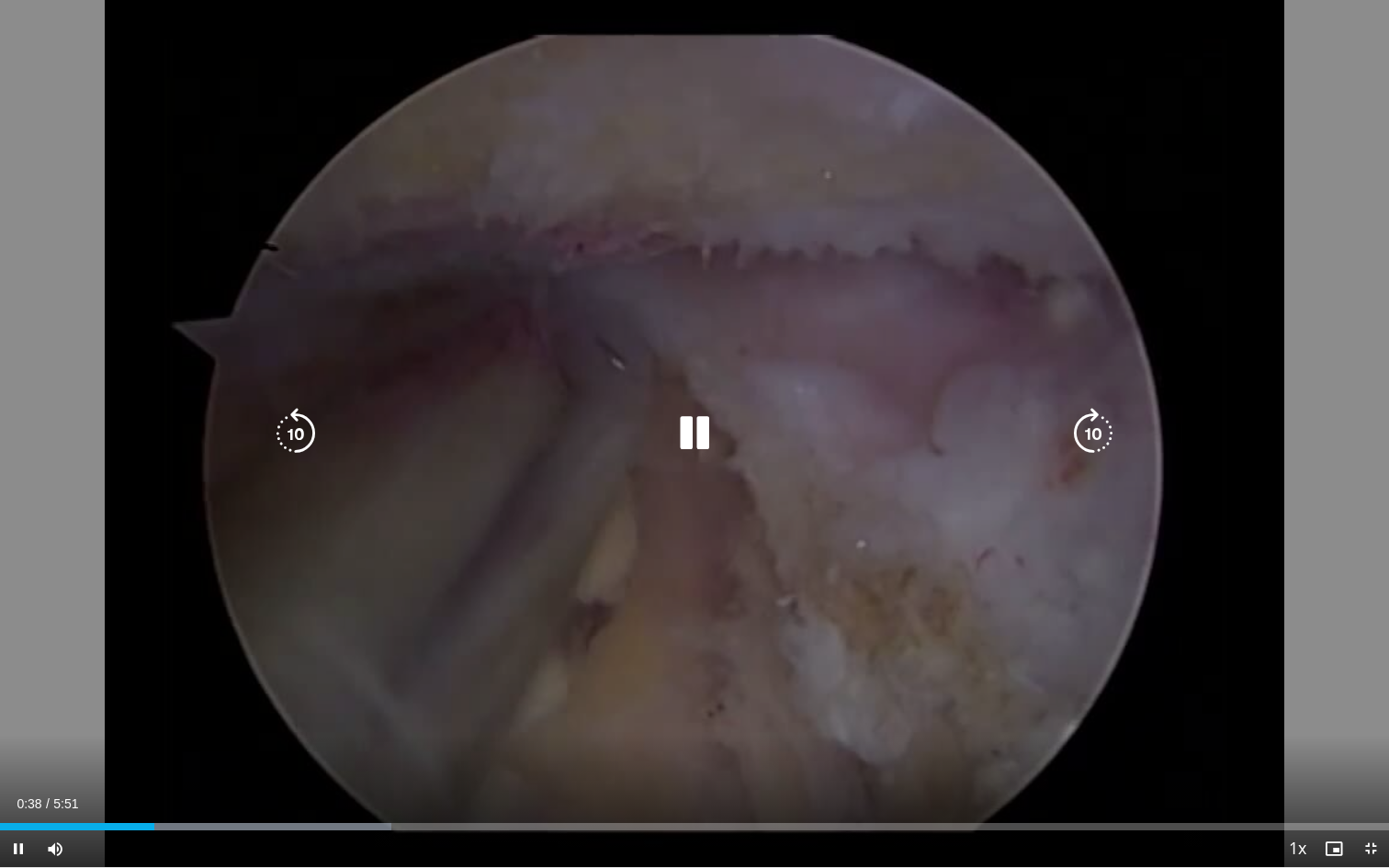 click at bounding box center (694, 434) 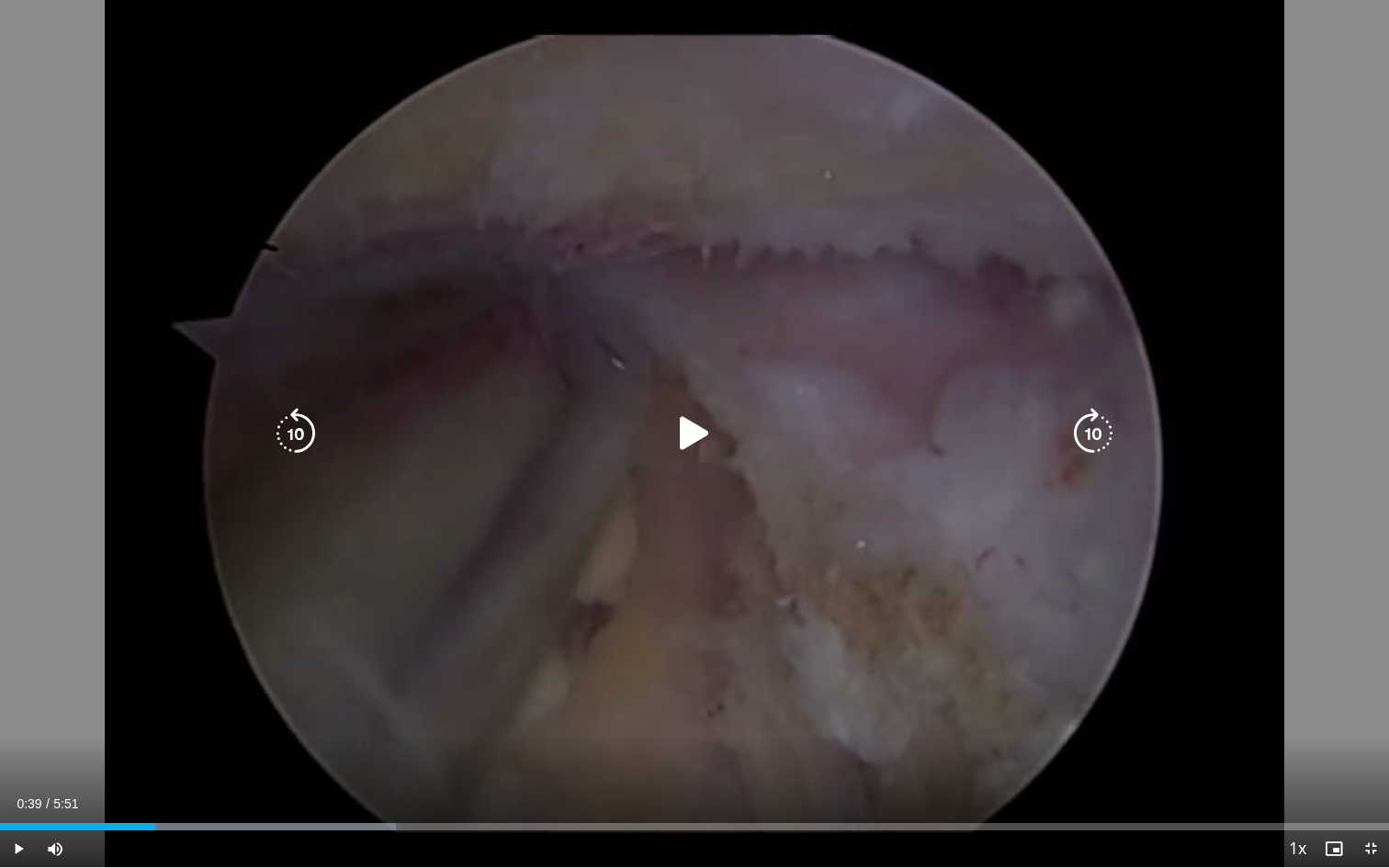 click at bounding box center [694, 434] 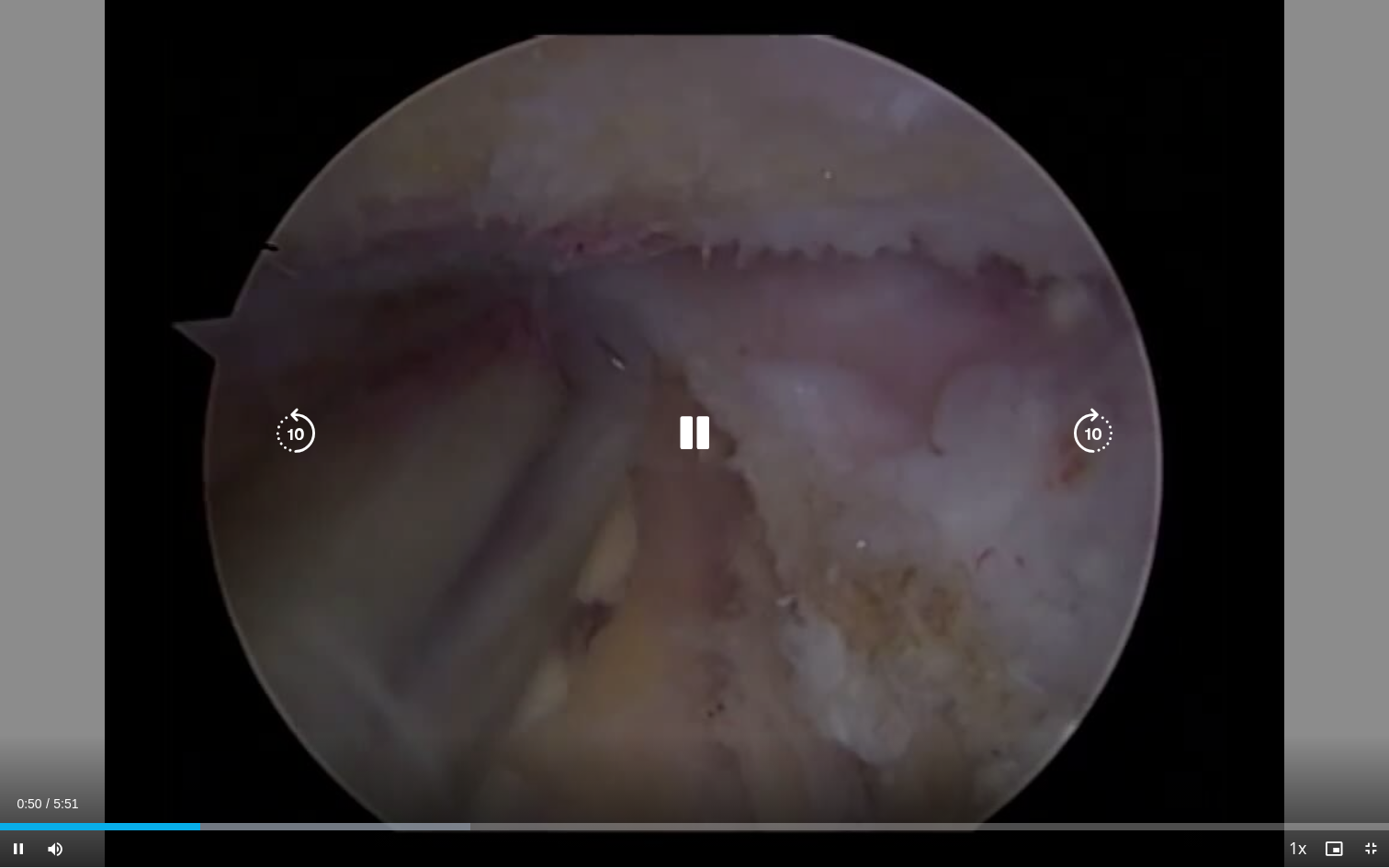 click at bounding box center (694, 434) 